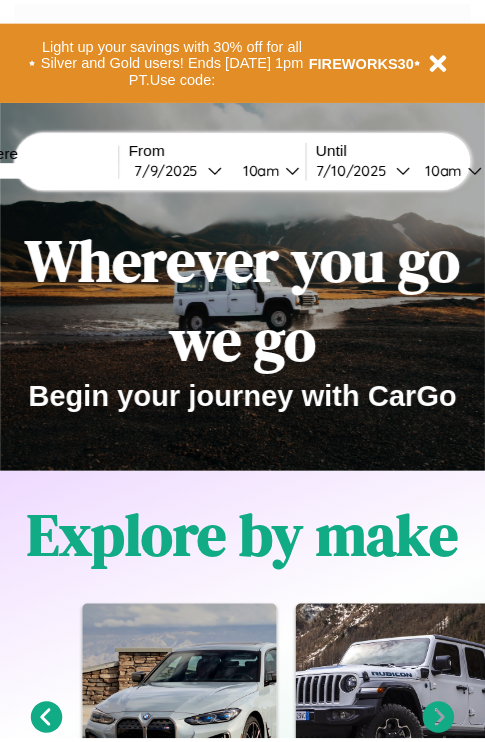scroll, scrollTop: 0, scrollLeft: 0, axis: both 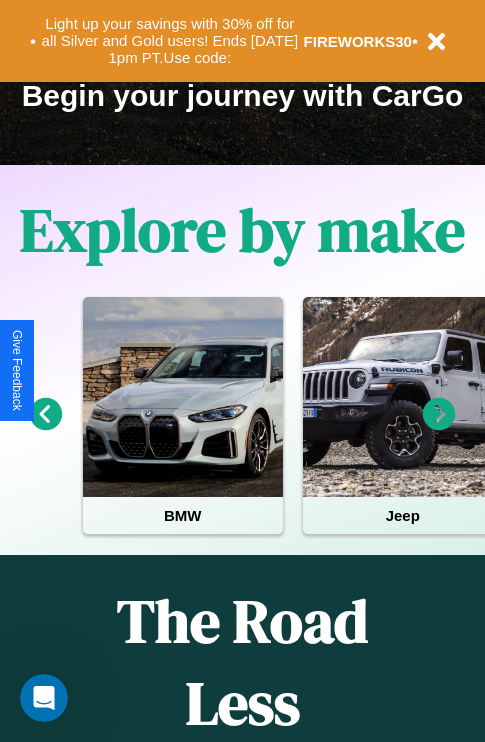 click 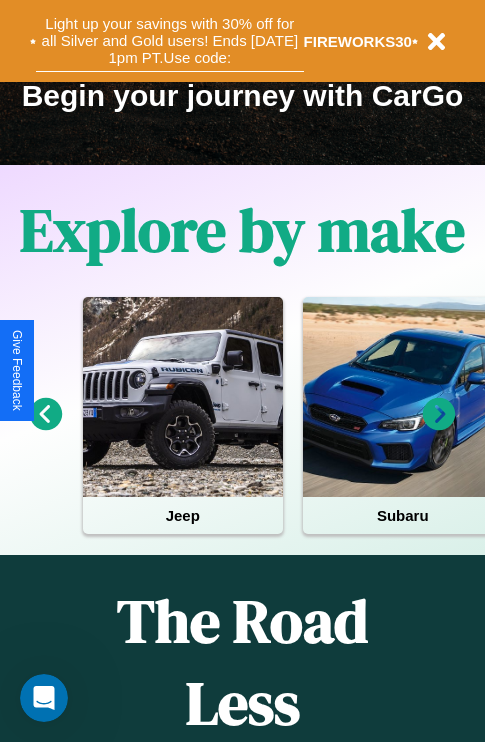 click on "Light up your savings with 30% off for all Silver and Gold users! Ends [DATE] 1pm PT.  Use code:" at bounding box center (170, 41) 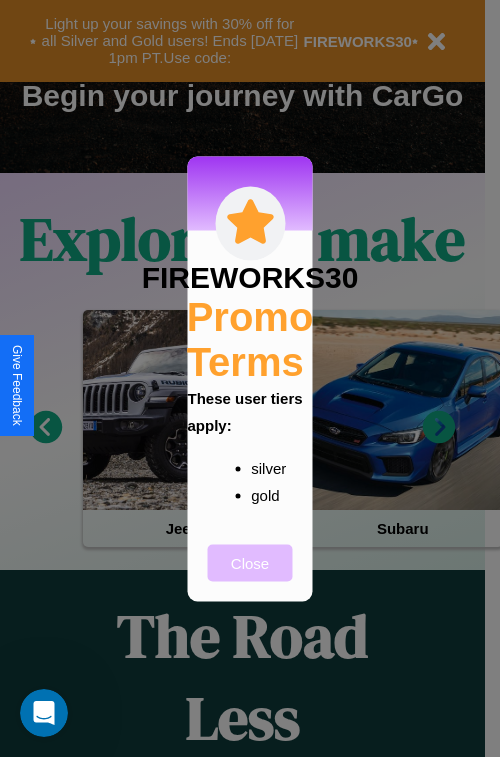 click on "Close" at bounding box center (250, 562) 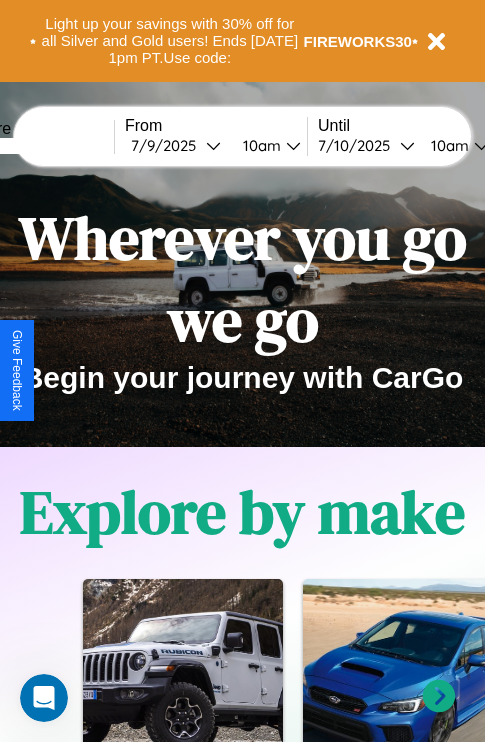 scroll, scrollTop: 0, scrollLeft: 0, axis: both 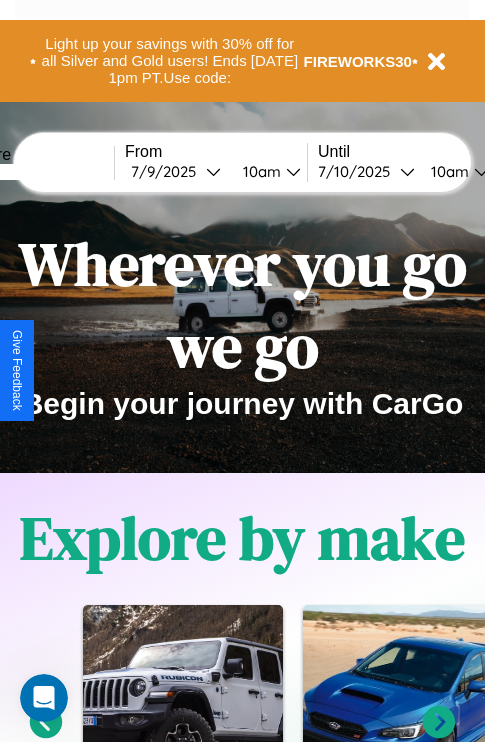click at bounding box center [39, 172] 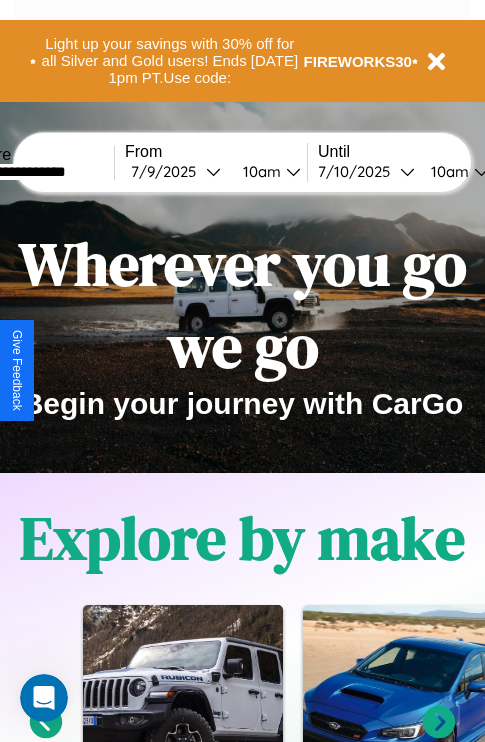 type on "**********" 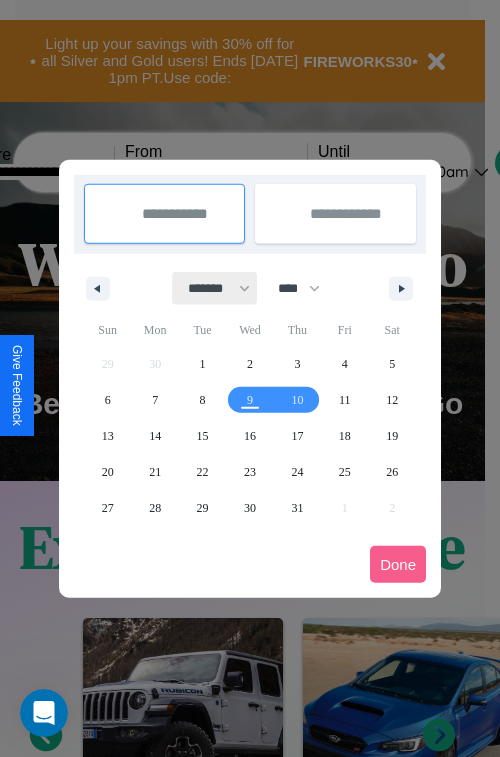 click on "******* ******** ***** ***** *** **** **** ****** ********* ******* ******** ********" at bounding box center [215, 288] 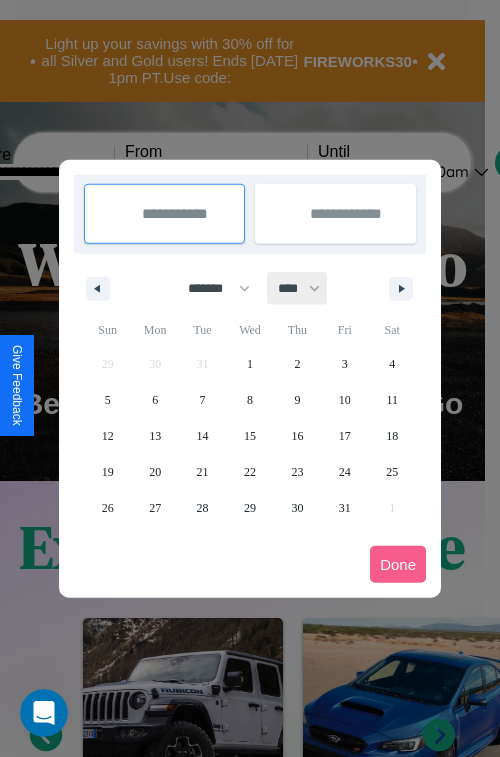 click on "**** **** **** **** **** **** **** **** **** **** **** **** **** **** **** **** **** **** **** **** **** **** **** **** **** **** **** **** **** **** **** **** **** **** **** **** **** **** **** **** **** **** **** **** **** **** **** **** **** **** **** **** **** **** **** **** **** **** **** **** **** **** **** **** **** **** **** **** **** **** **** **** **** **** **** **** **** **** **** **** **** **** **** **** **** **** **** **** **** **** **** **** **** **** **** **** **** **** **** **** **** **** **** **** **** **** **** **** **** **** **** **** **** **** **** **** **** **** **** **** ****" at bounding box center (298, 288) 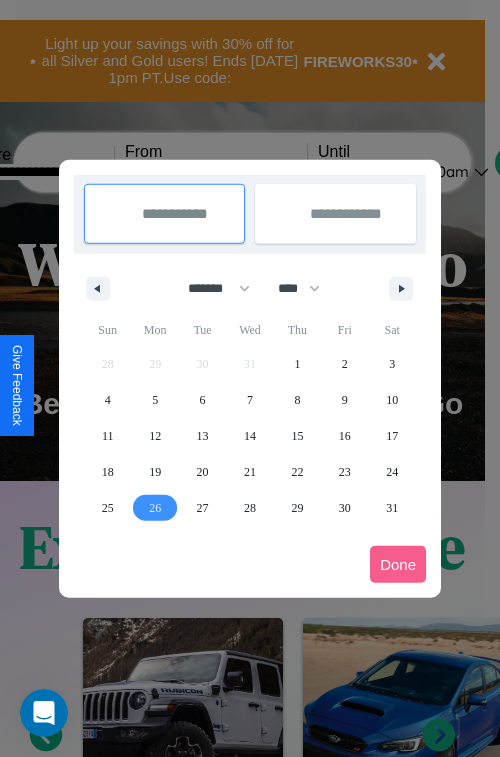 click on "26" at bounding box center [155, 508] 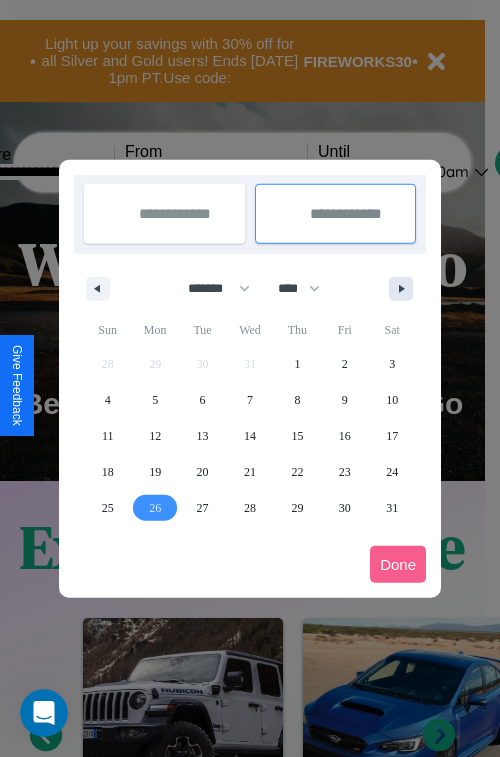 click at bounding box center [405, 289] 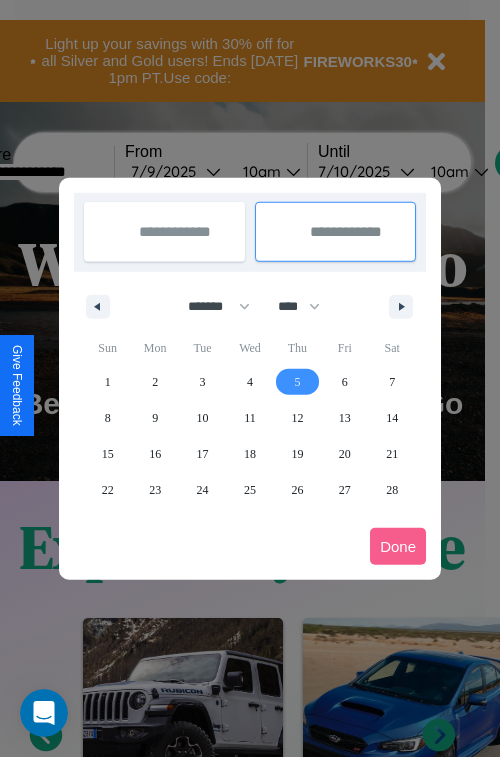 click on "5" at bounding box center (297, 382) 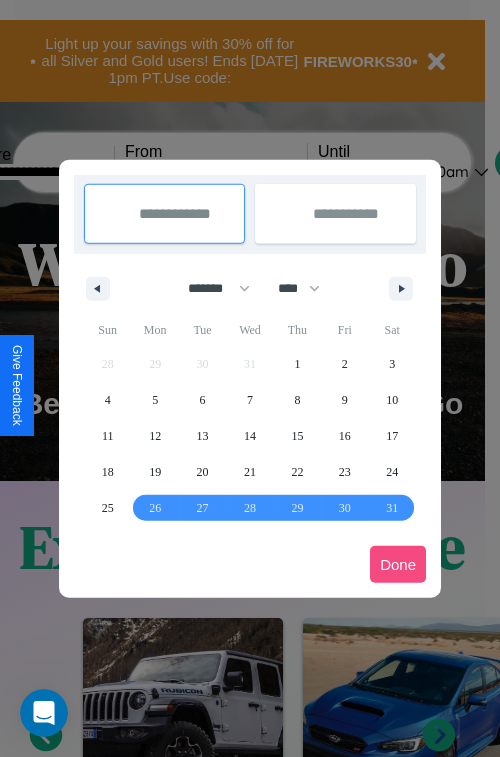 click on "Done" at bounding box center [398, 564] 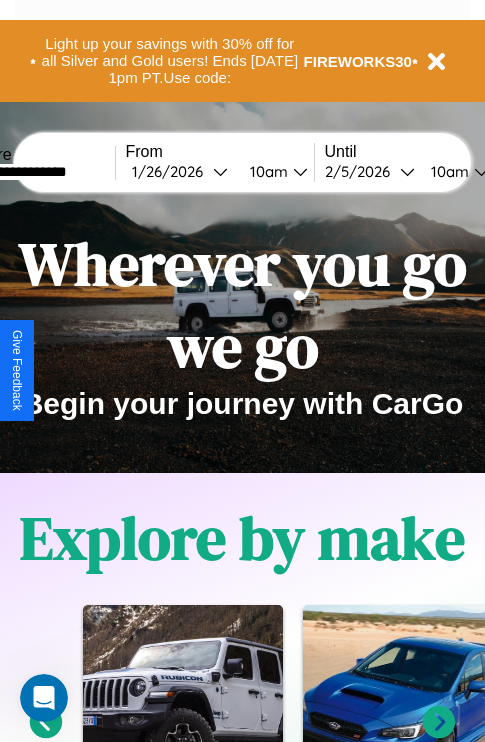 scroll, scrollTop: 0, scrollLeft: 71, axis: horizontal 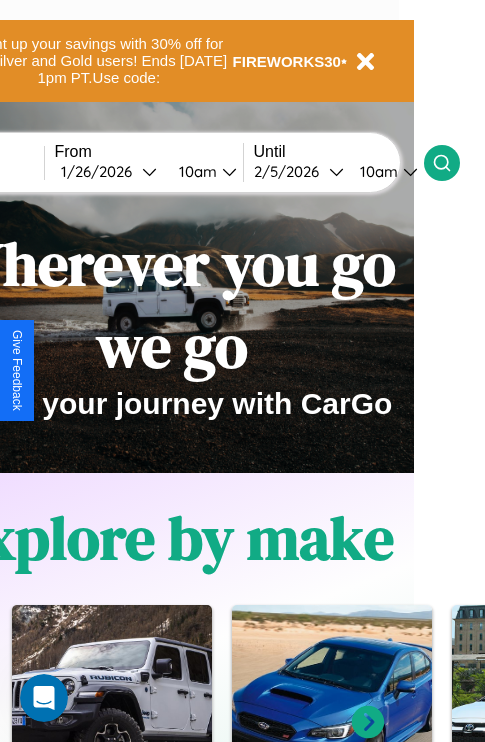 click 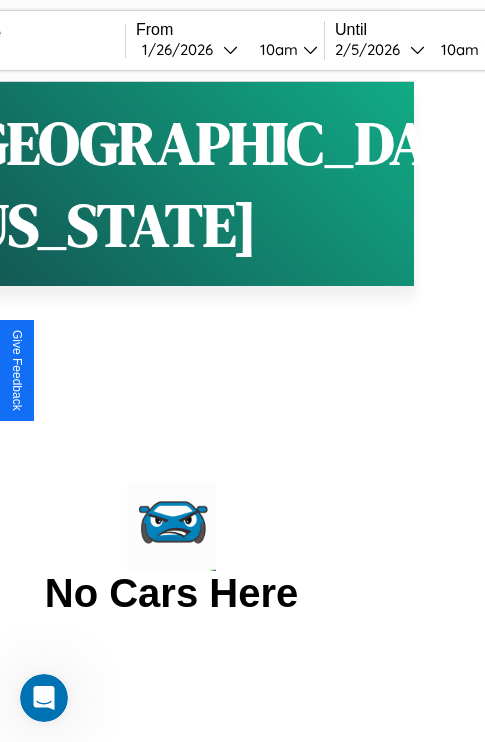 scroll, scrollTop: 0, scrollLeft: 0, axis: both 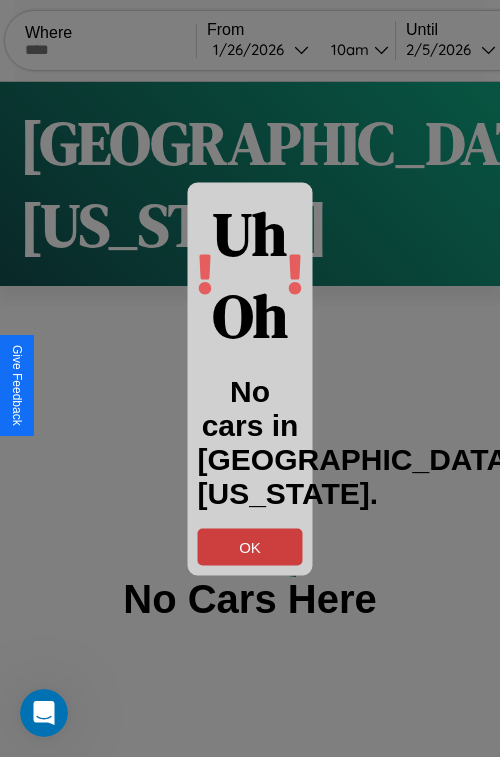 click on "OK" at bounding box center [250, 546] 